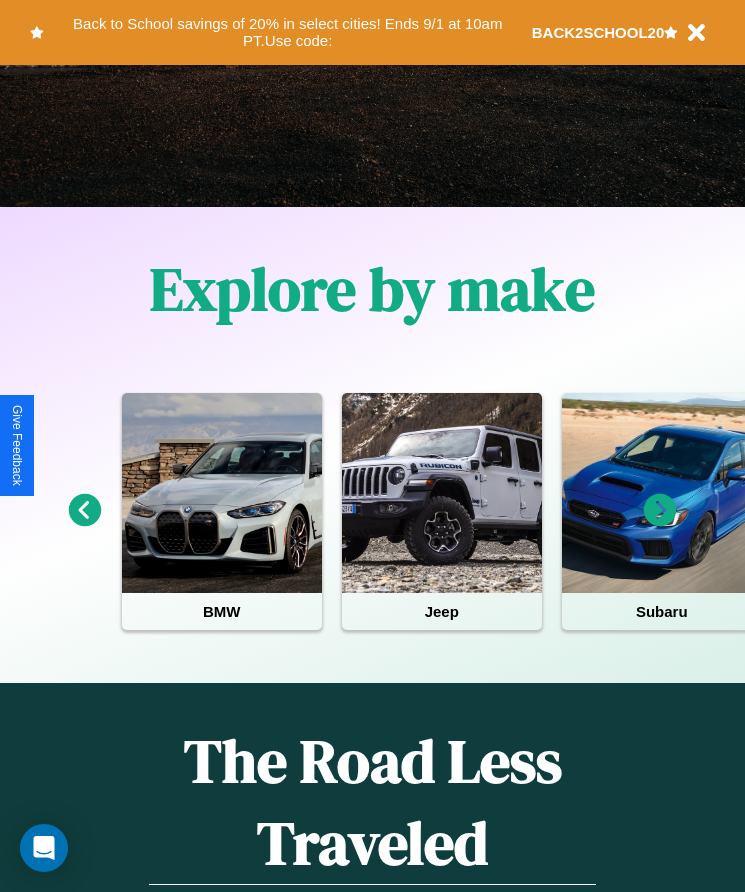 scroll, scrollTop: 334, scrollLeft: 0, axis: vertical 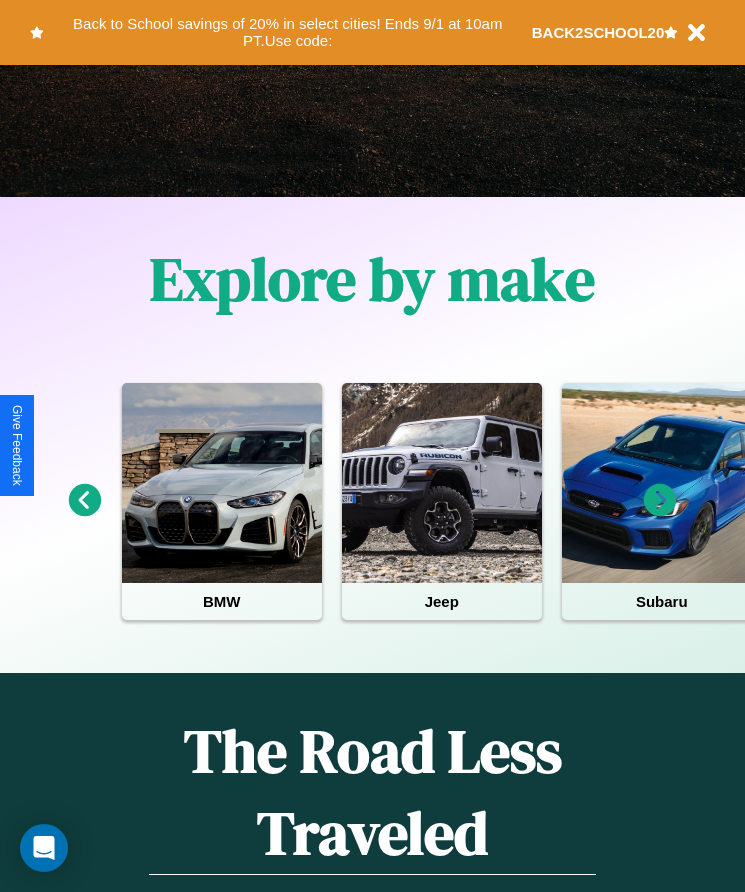 click 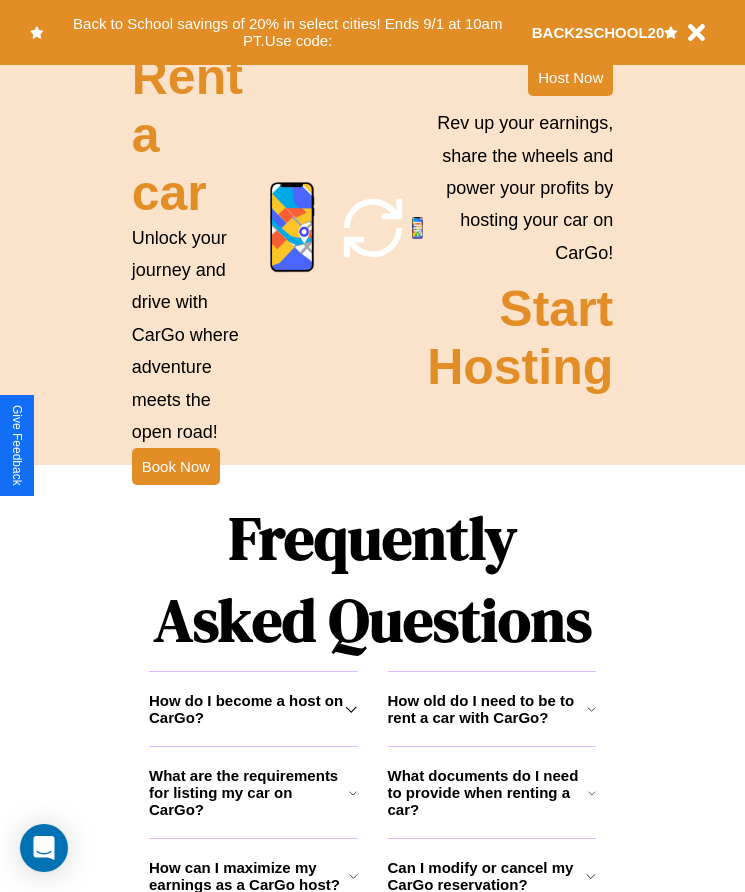 scroll, scrollTop: 2245, scrollLeft: 0, axis: vertical 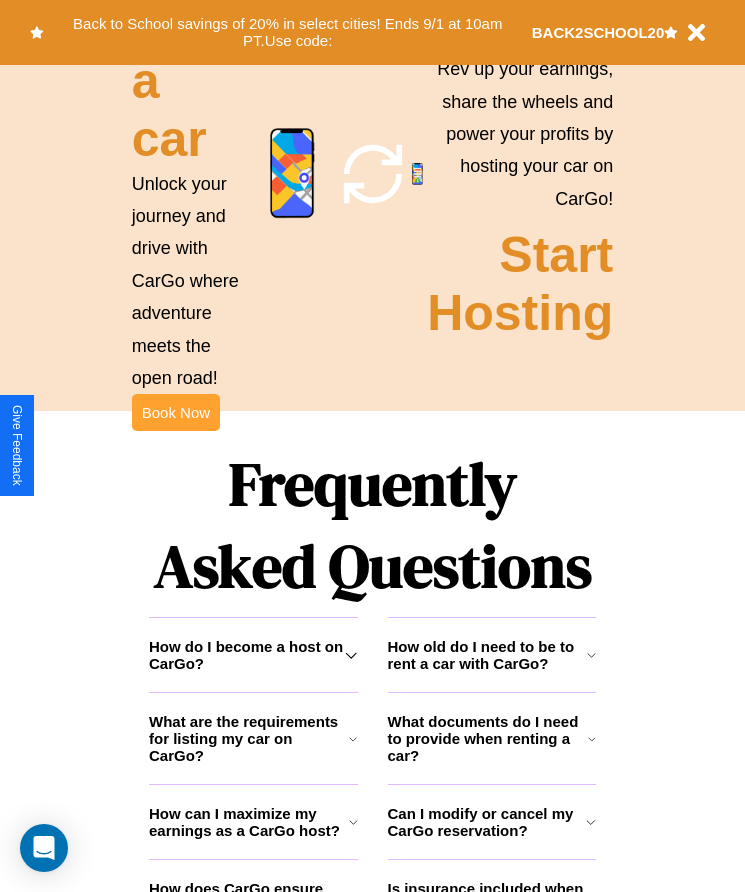 click on "Book Now" at bounding box center [176, 412] 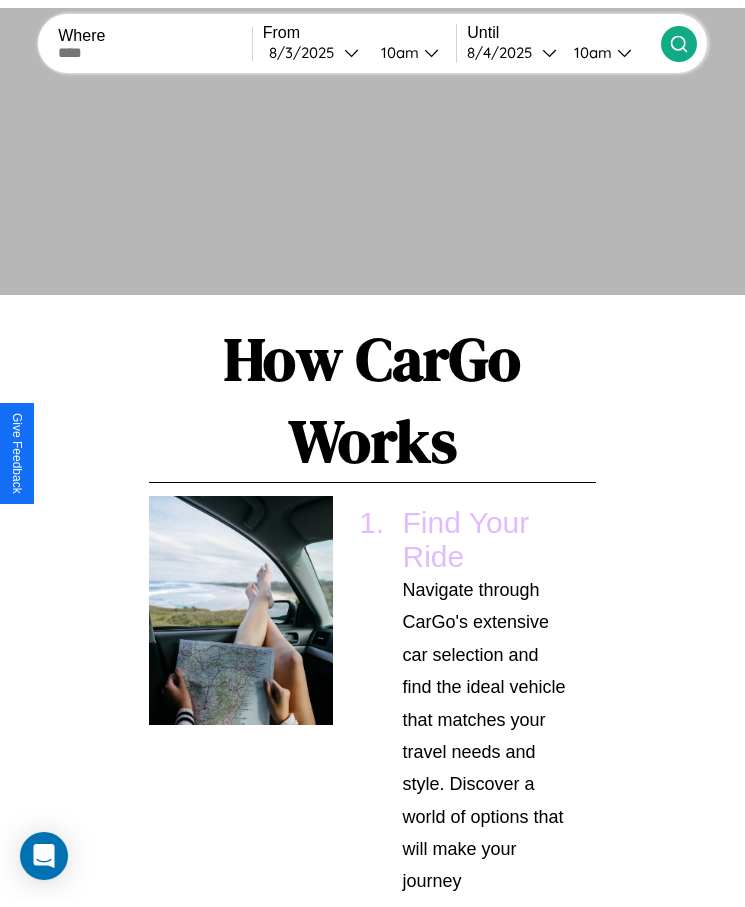 scroll, scrollTop: 0, scrollLeft: 0, axis: both 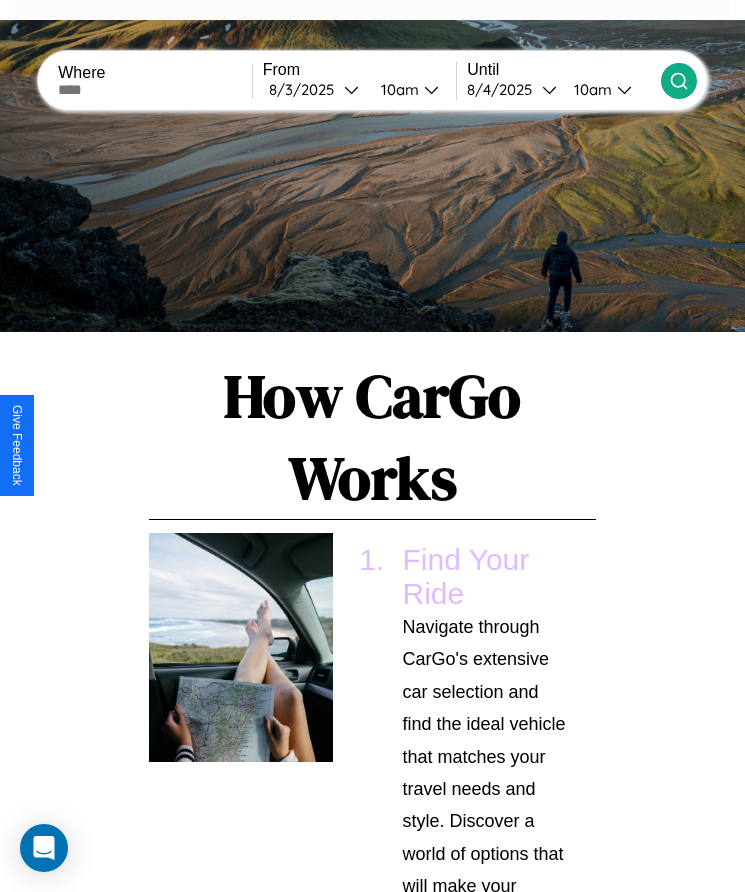 click at bounding box center [155, 90] 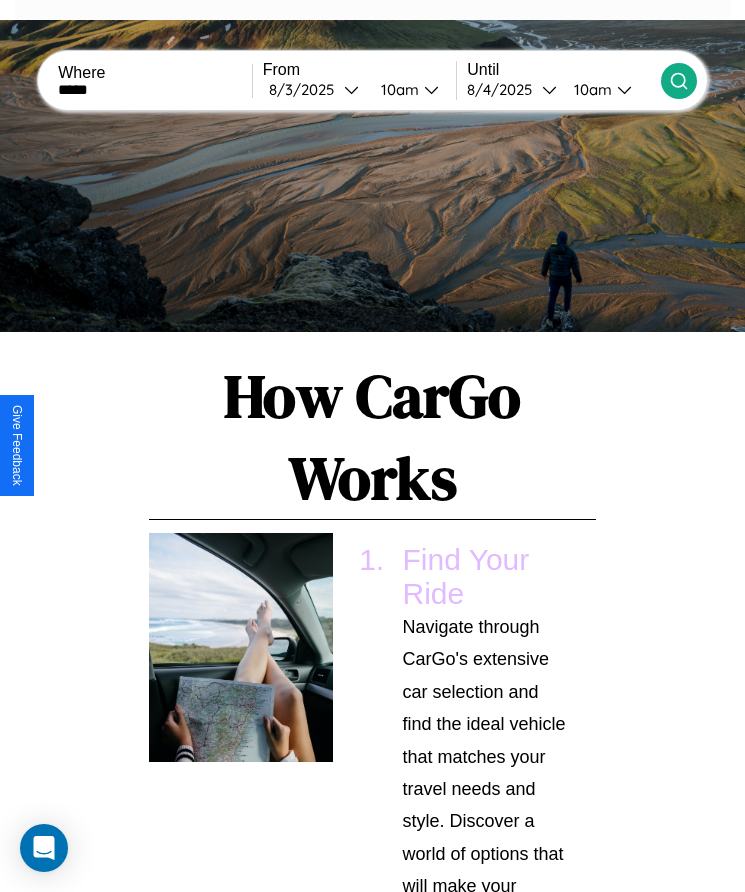 type on "*****" 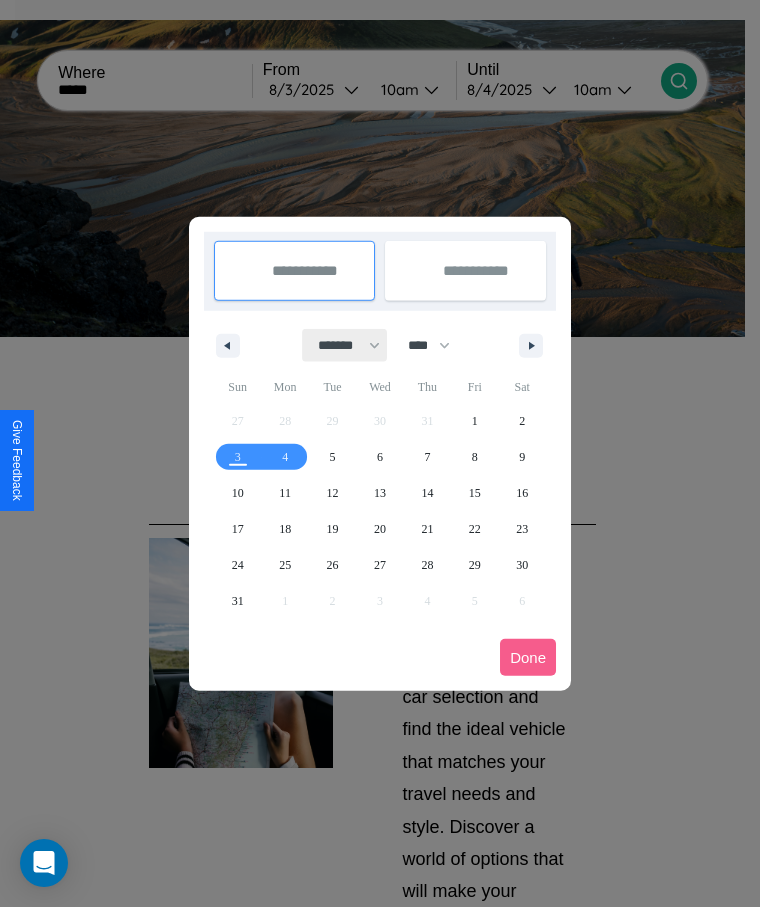 click on "******* ******** ***** ***** *** **** **** ****** ********* ******* ******** ********" at bounding box center [345, 345] 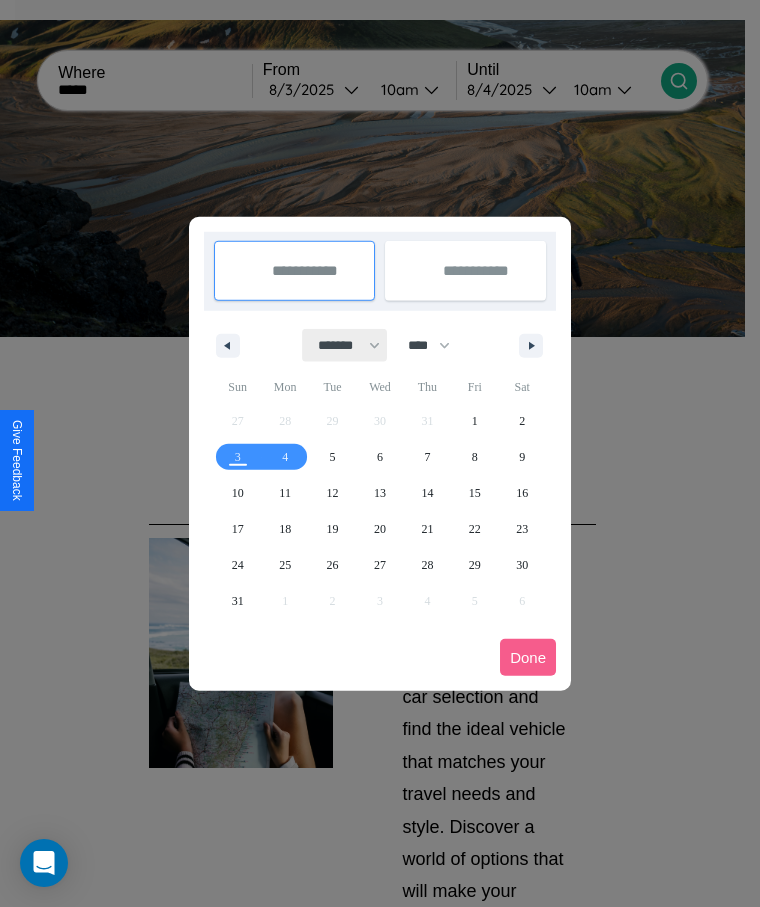 select on "*" 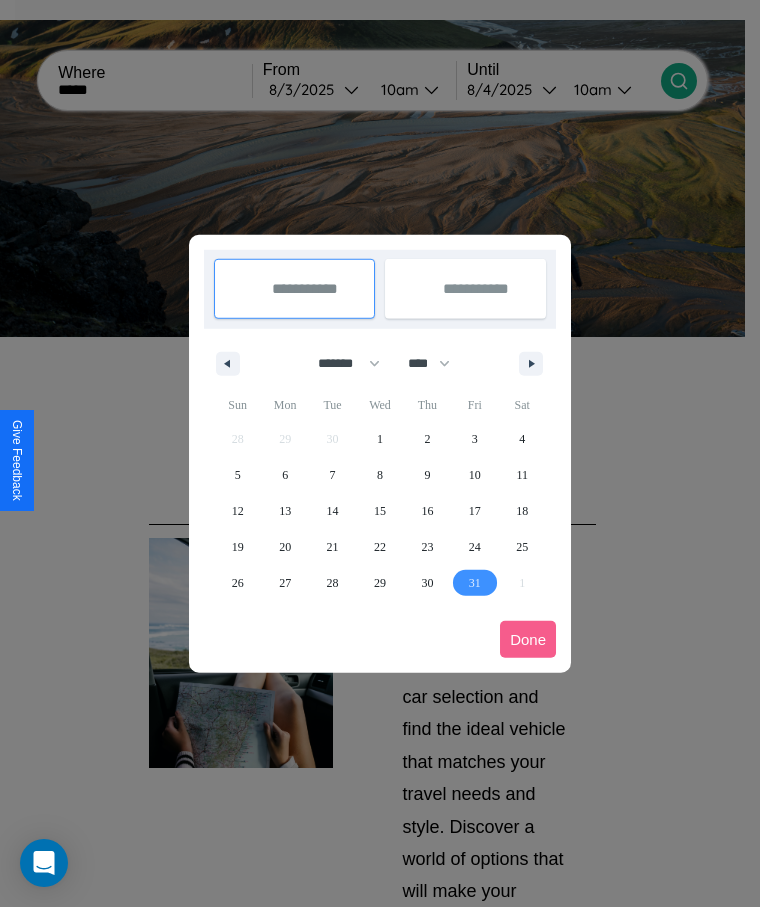 click on "31" at bounding box center [475, 583] 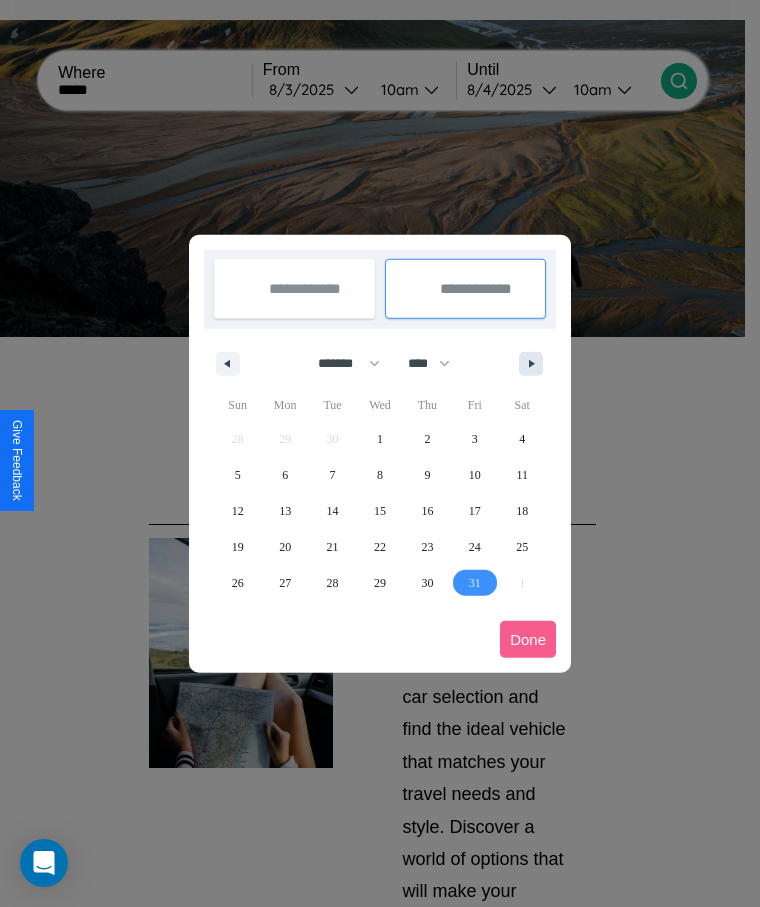 click at bounding box center [535, 364] 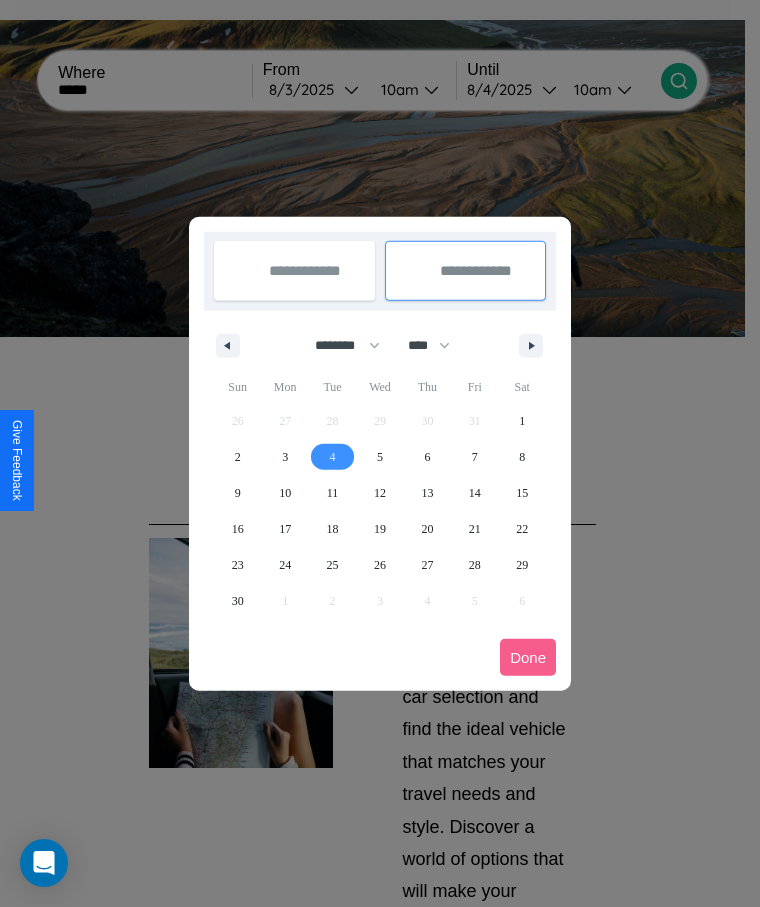 click on "4" at bounding box center (333, 457) 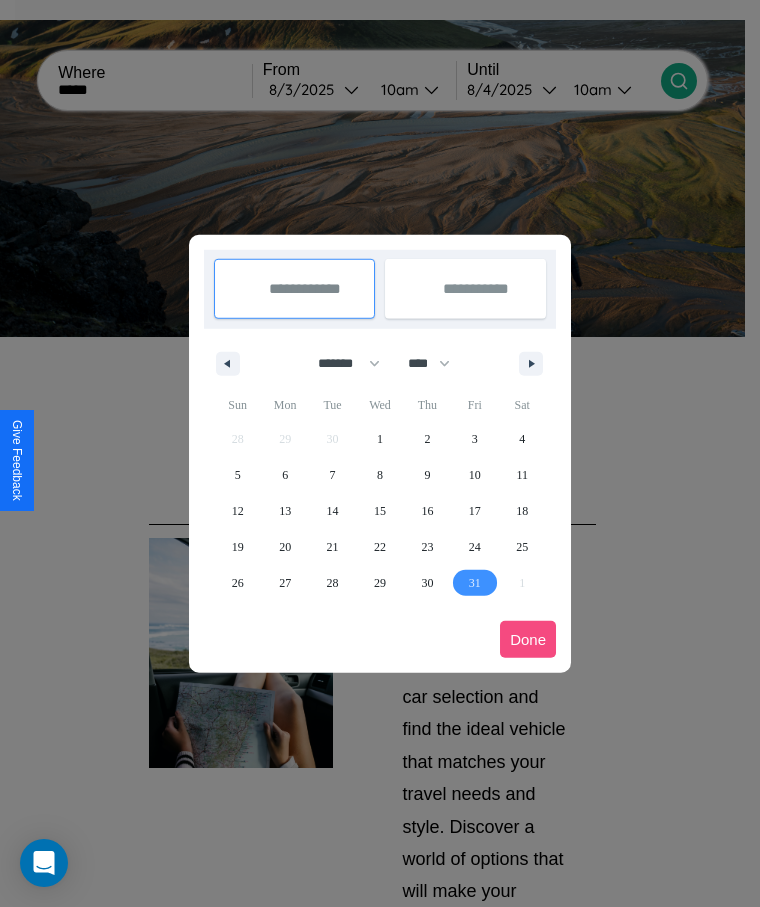 click on "Done" at bounding box center [528, 639] 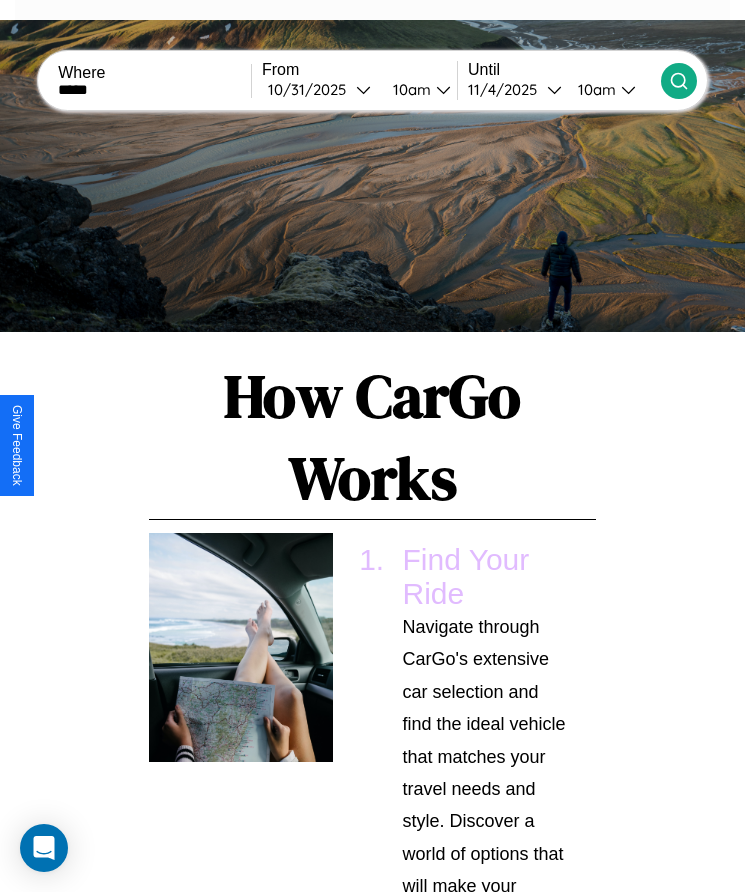 click 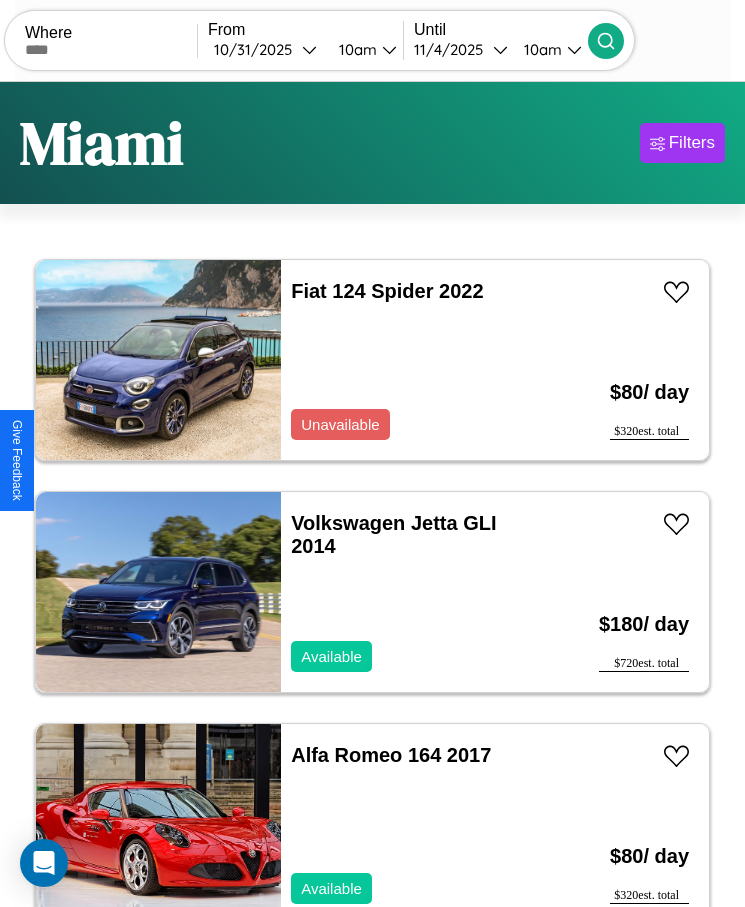 scroll, scrollTop: 50, scrollLeft: 0, axis: vertical 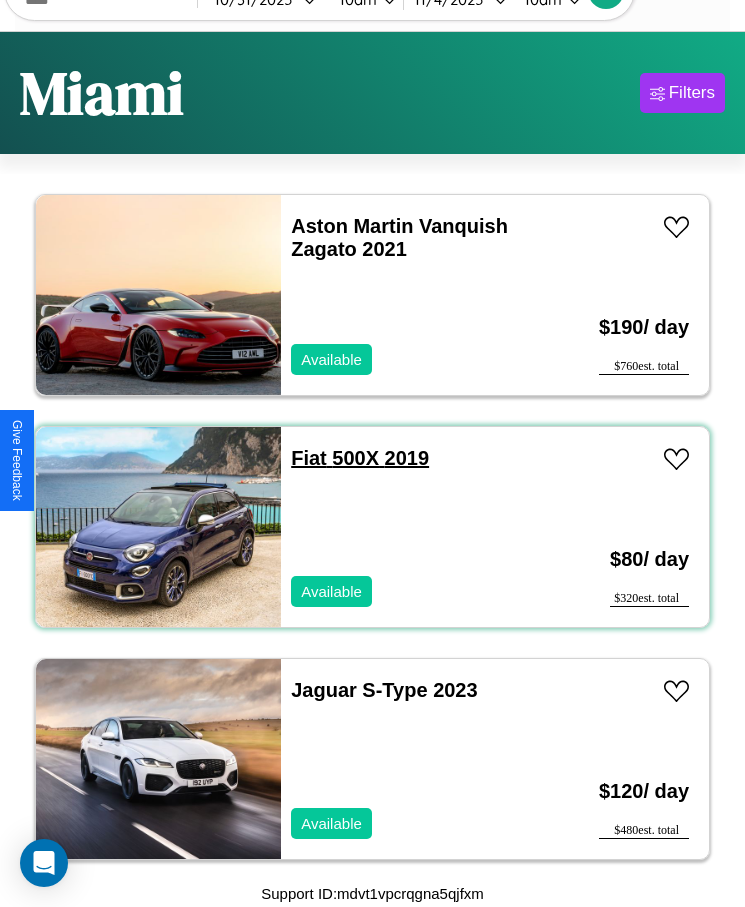 click on "Fiat   500X   2019" at bounding box center (360, 458) 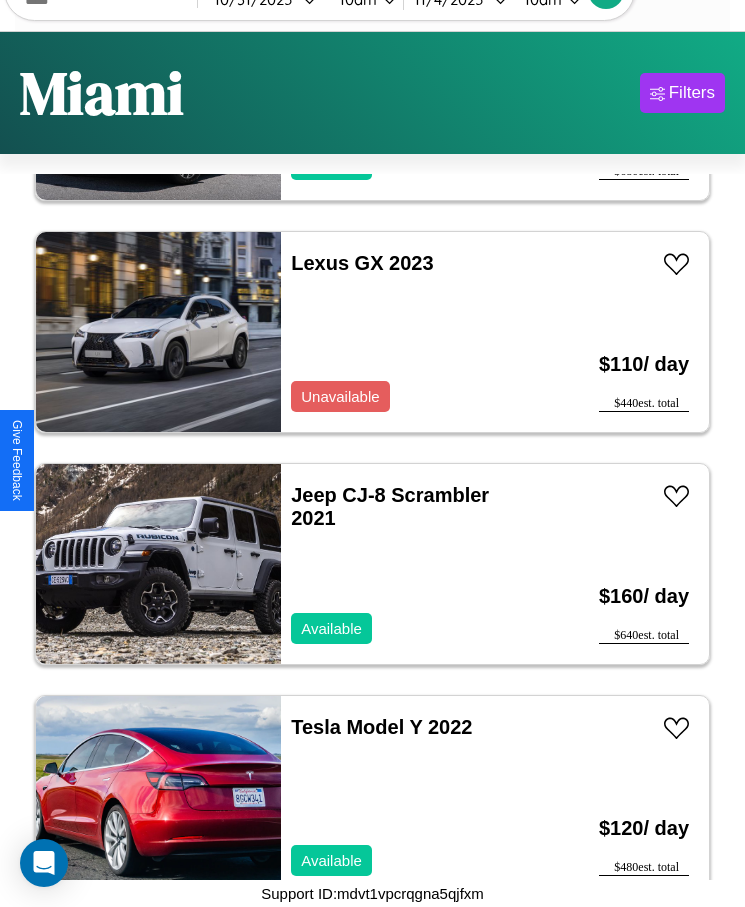 scroll, scrollTop: 5351, scrollLeft: 0, axis: vertical 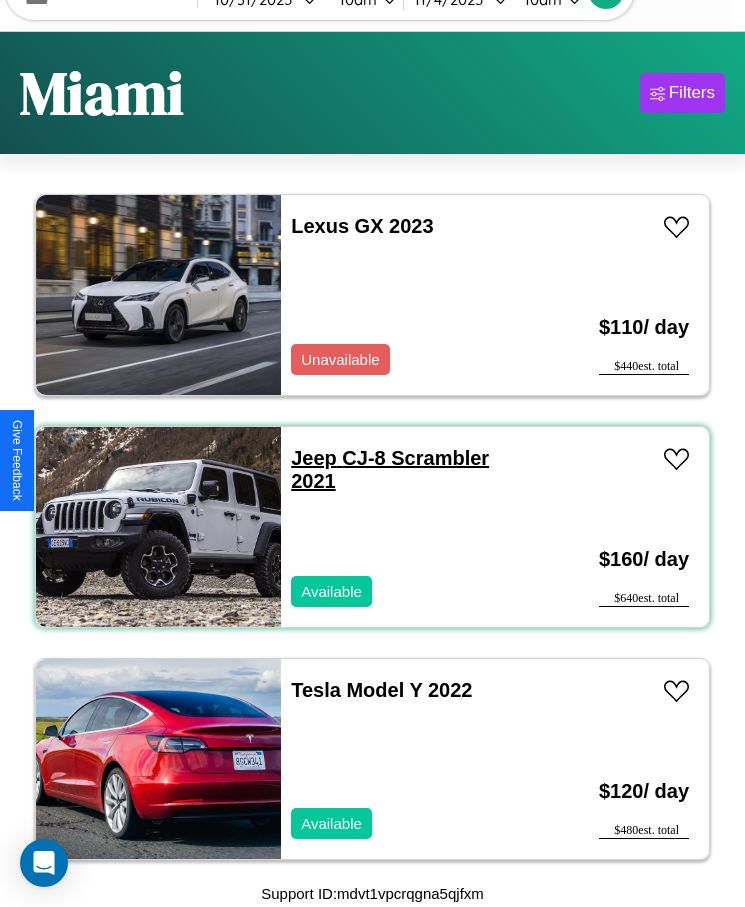 click on "Jeep   CJ-8 Scrambler   2021" at bounding box center [390, 469] 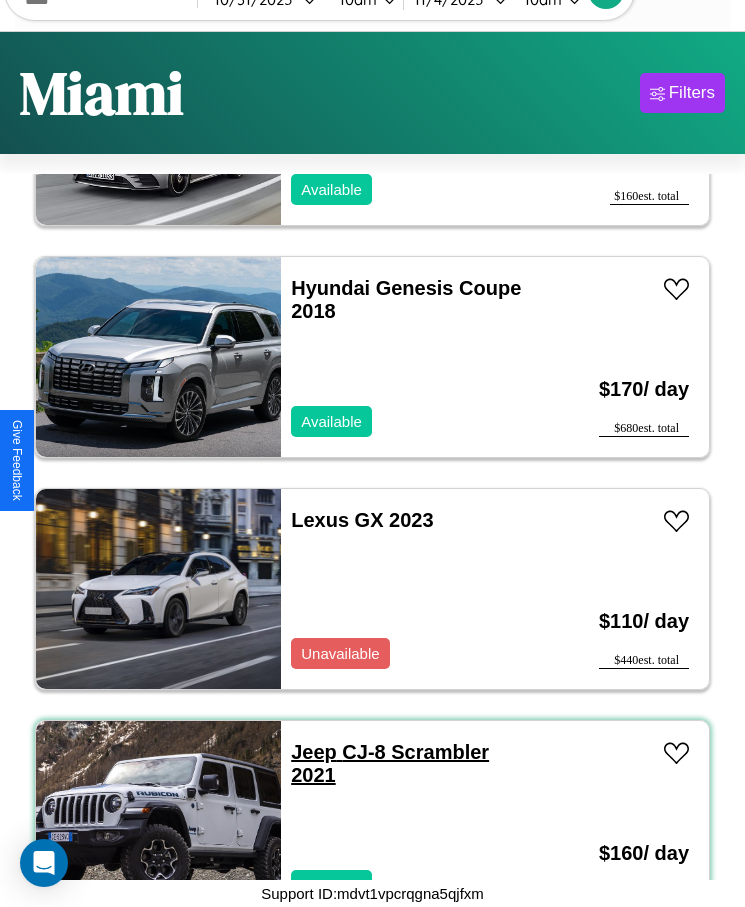 scroll, scrollTop: 4655, scrollLeft: 0, axis: vertical 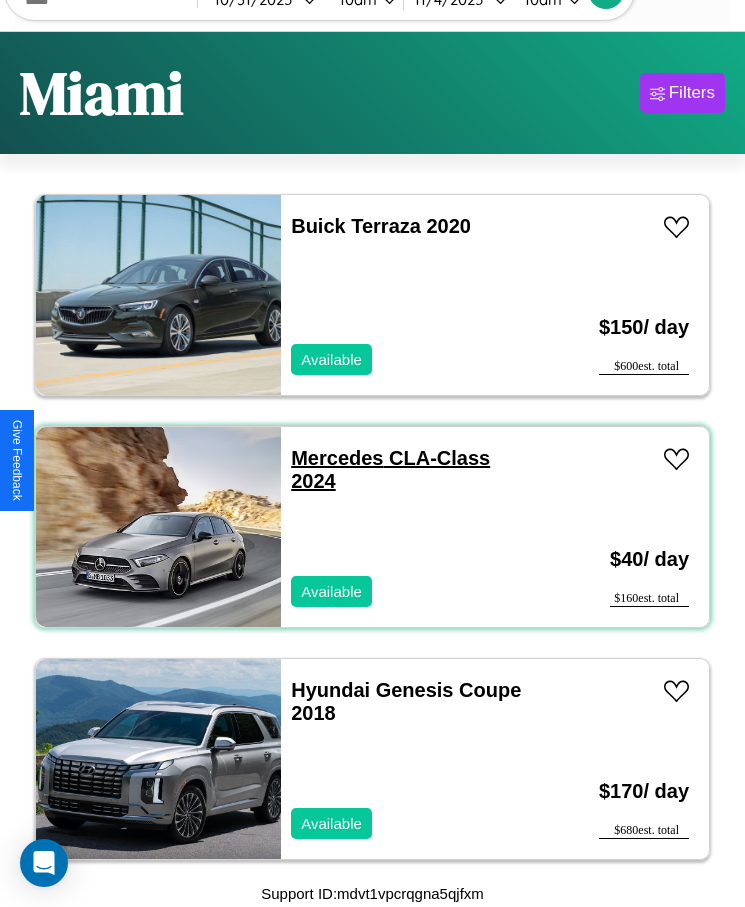 click on "Mercedes   CLA-Class   2024" at bounding box center (390, 469) 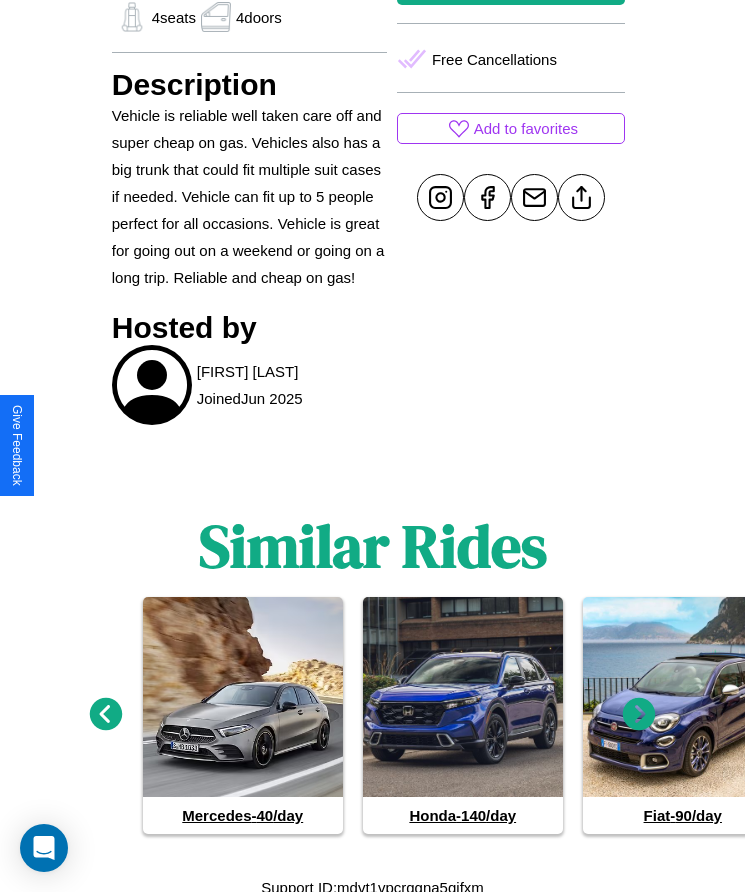 scroll, scrollTop: 1035, scrollLeft: 0, axis: vertical 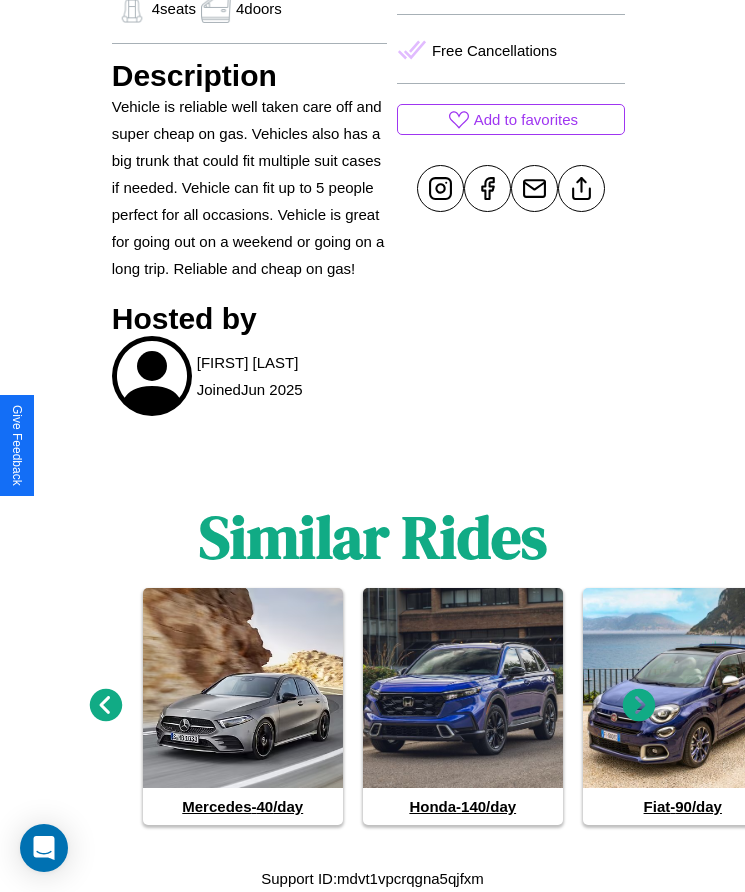 click 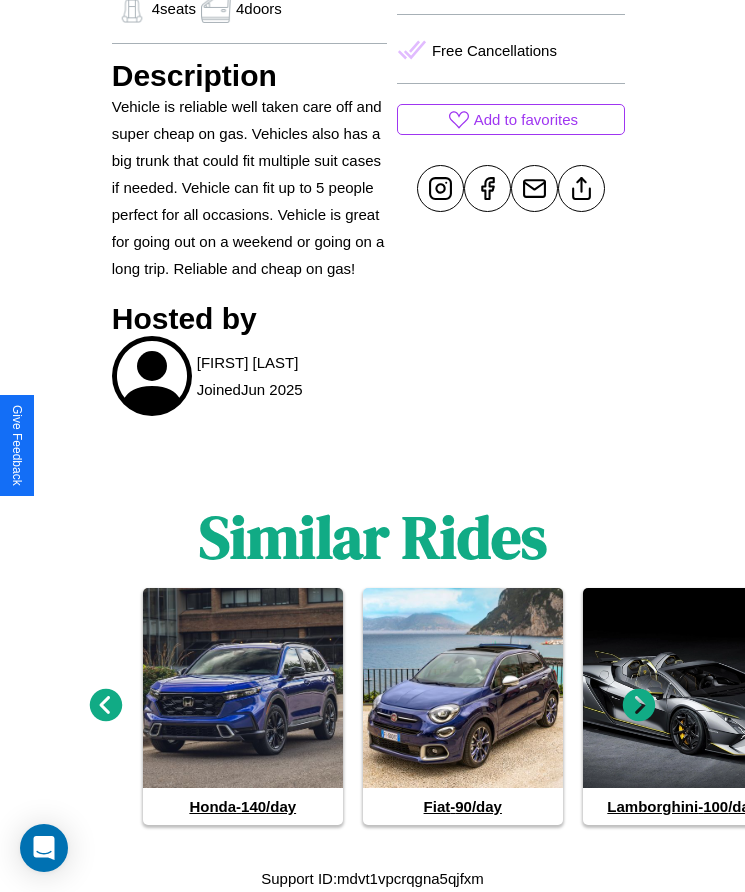 click 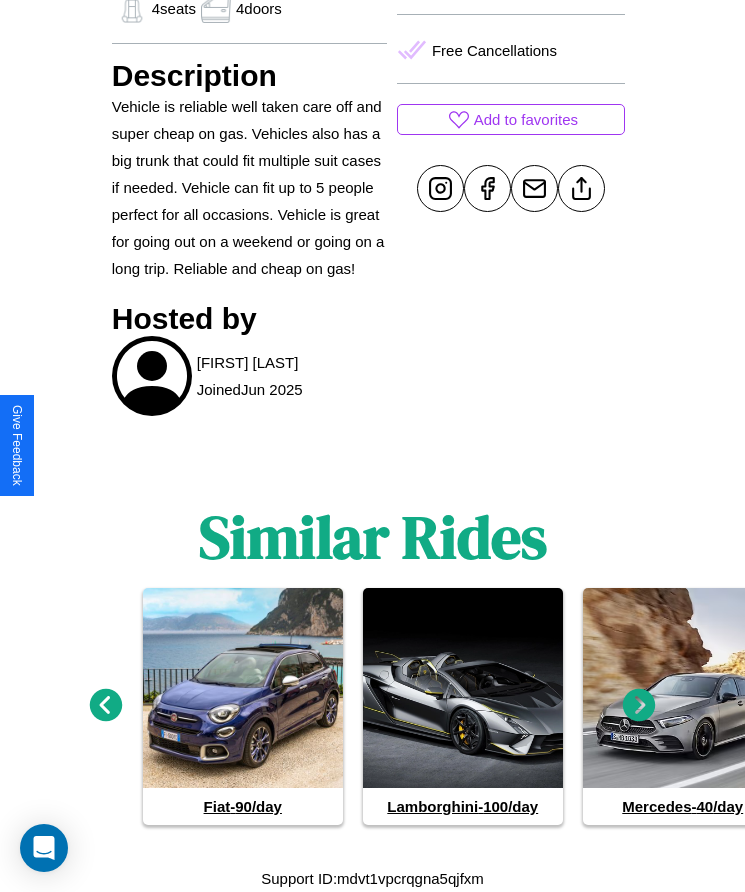 click 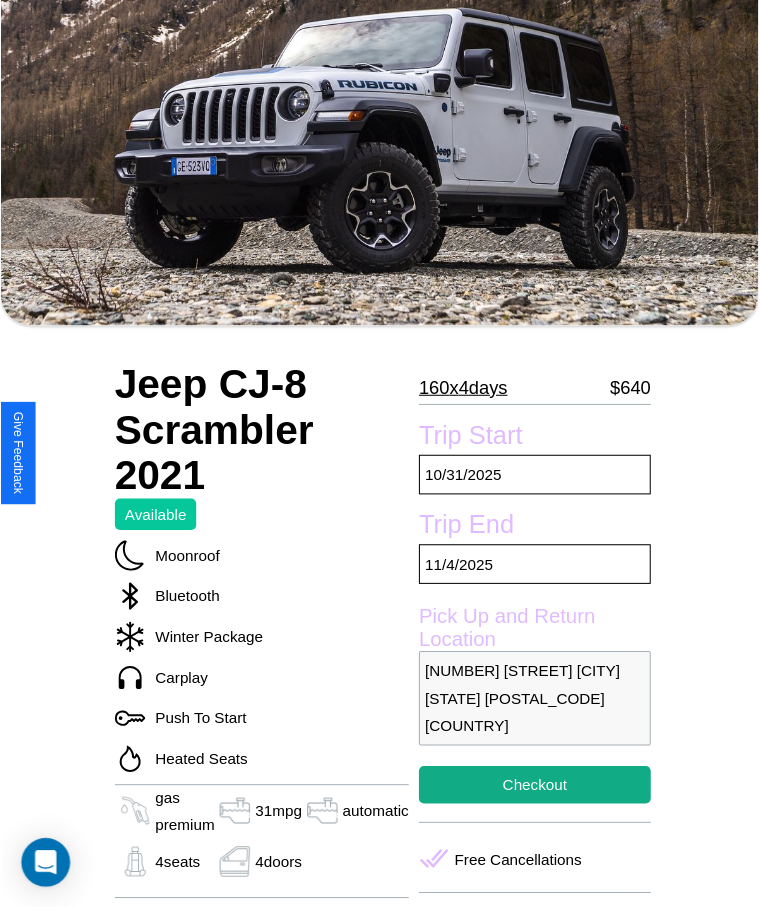 scroll, scrollTop: 432, scrollLeft: 0, axis: vertical 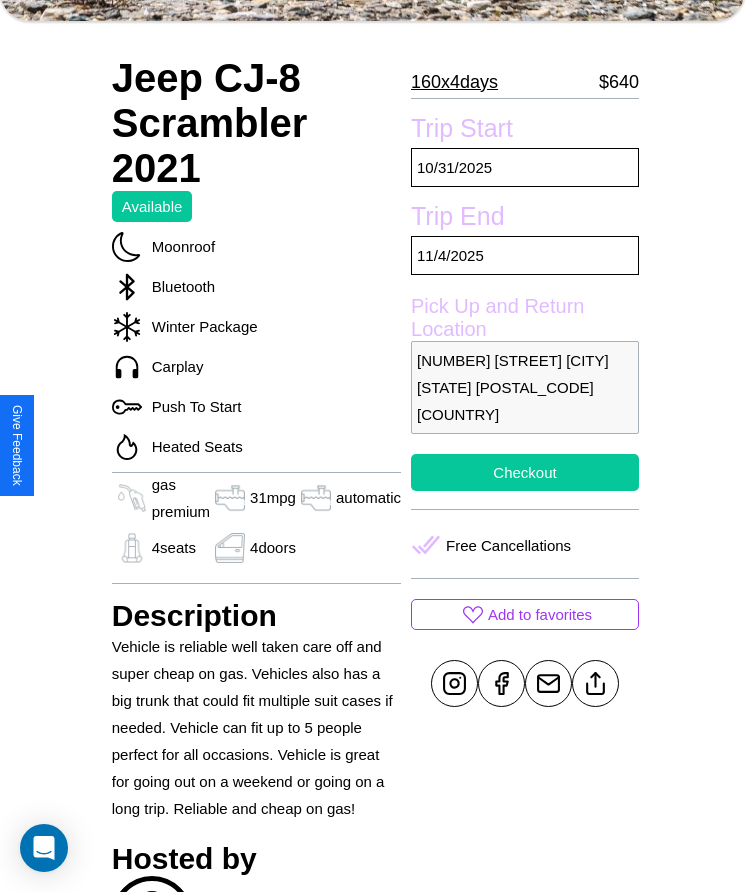 click on "Checkout" at bounding box center [525, 472] 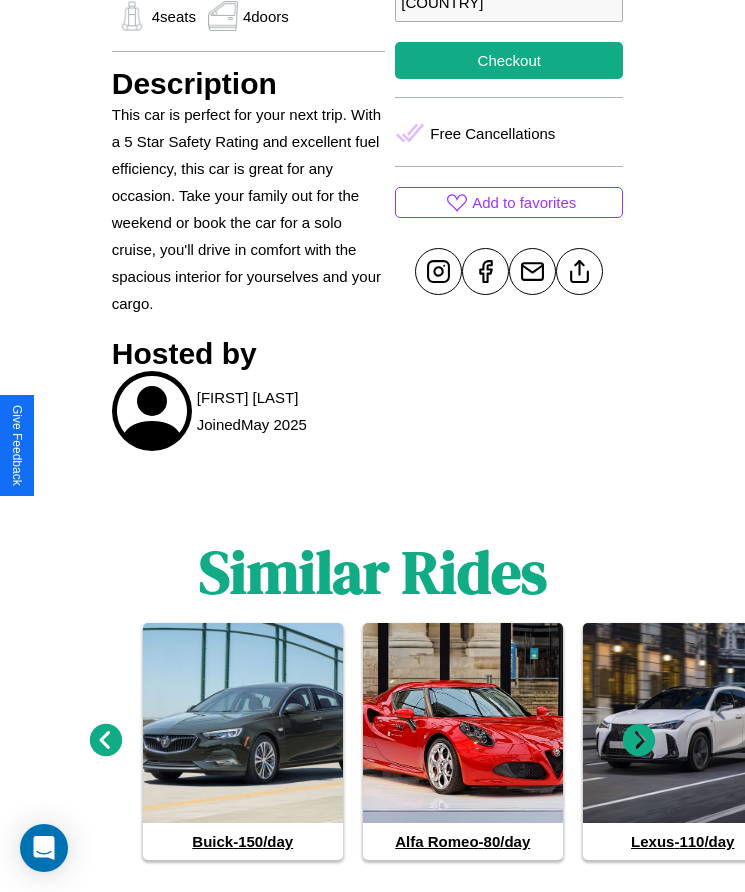 scroll, scrollTop: 852, scrollLeft: 0, axis: vertical 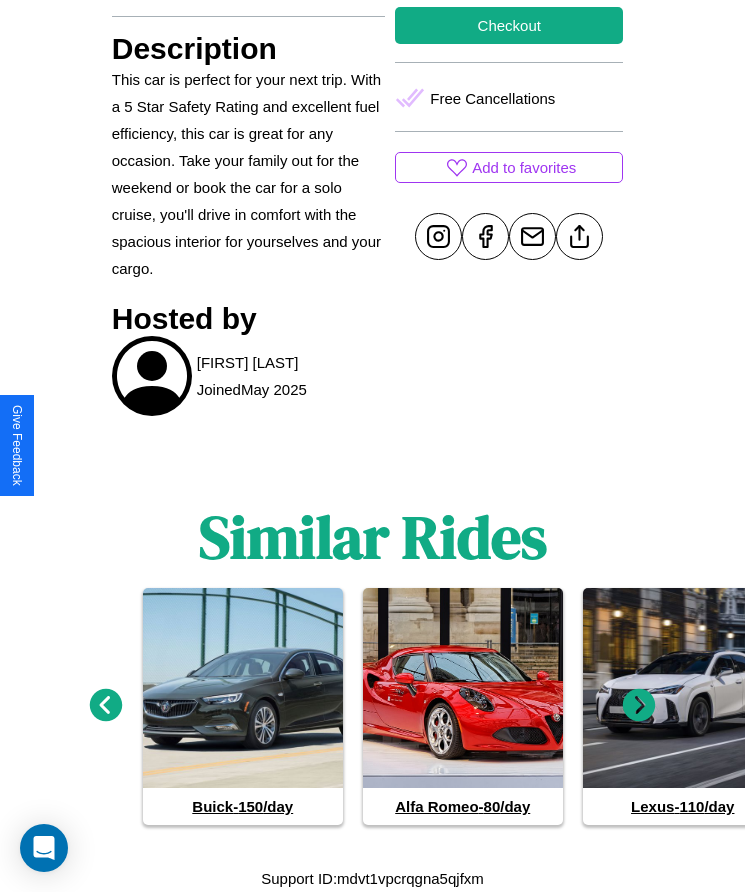click 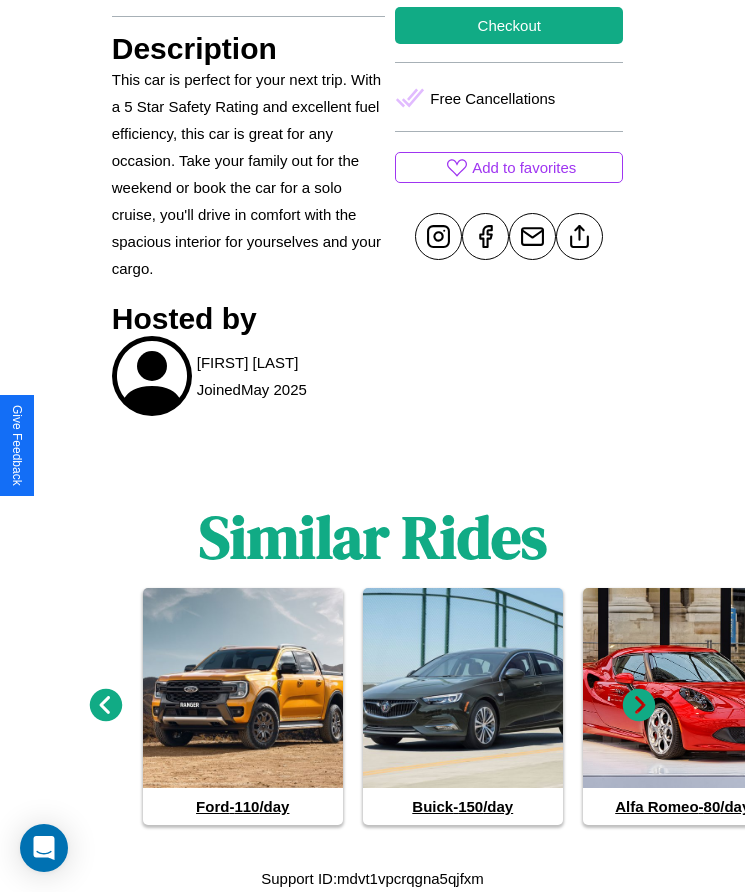 click 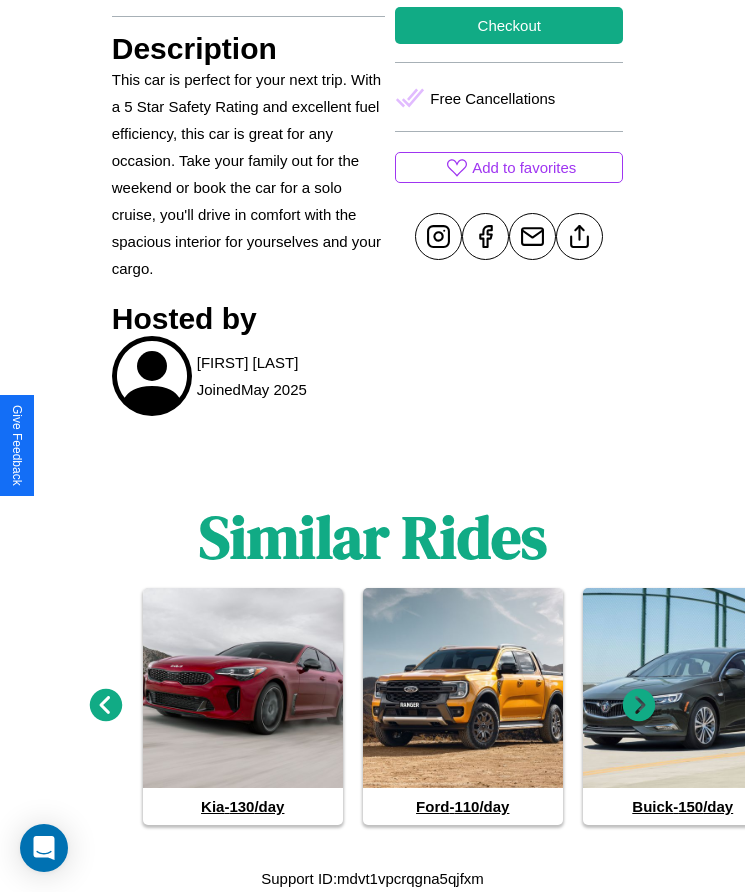 click 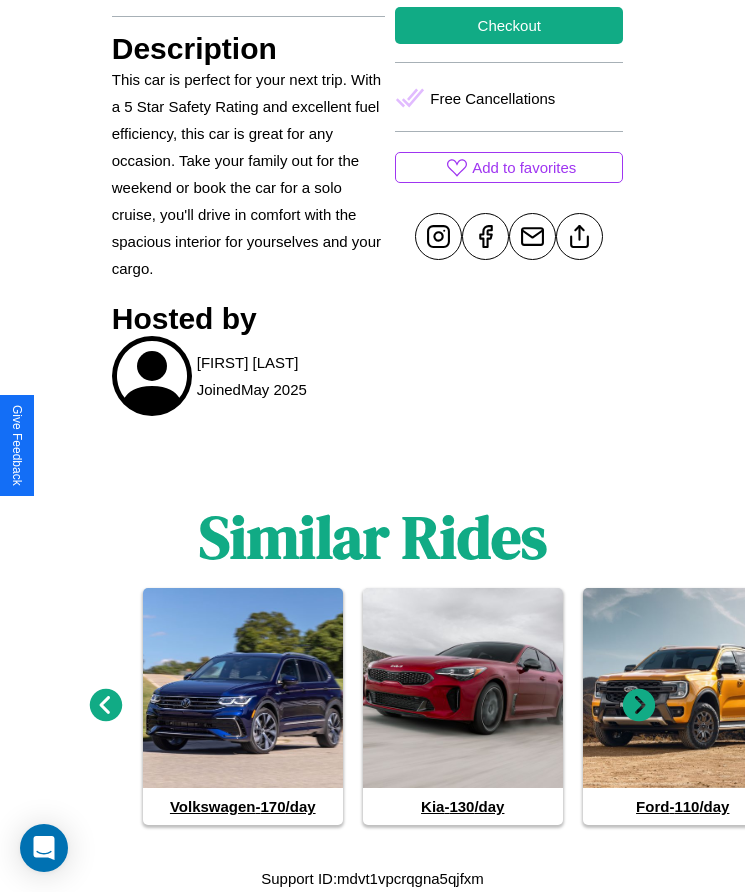 click 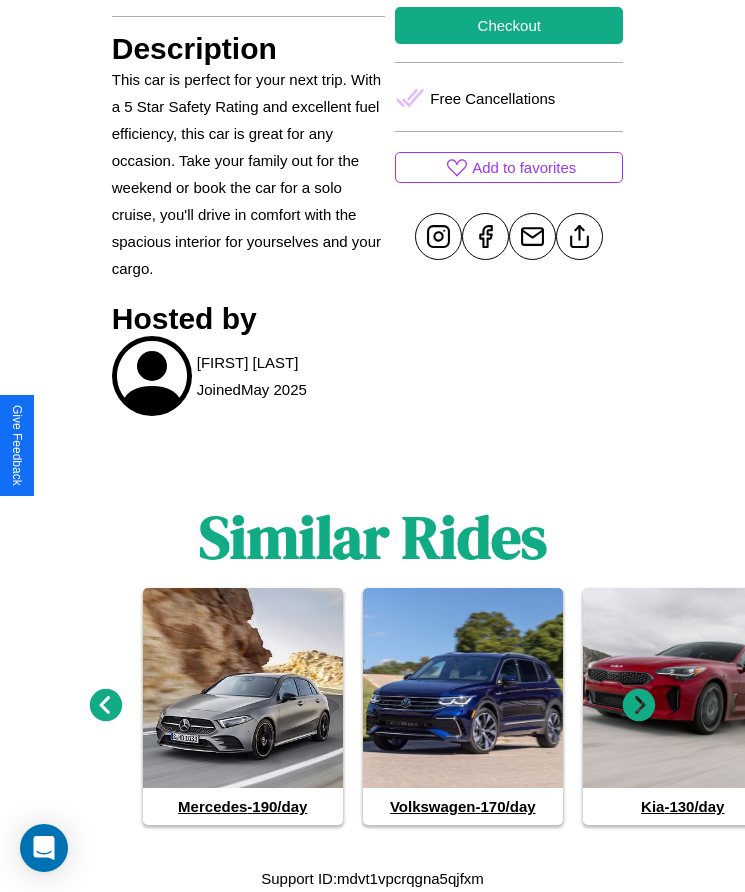 click 